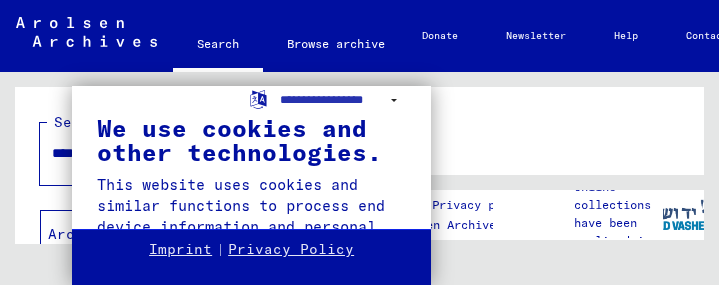 scroll, scrollTop: 0, scrollLeft: 0, axis: both 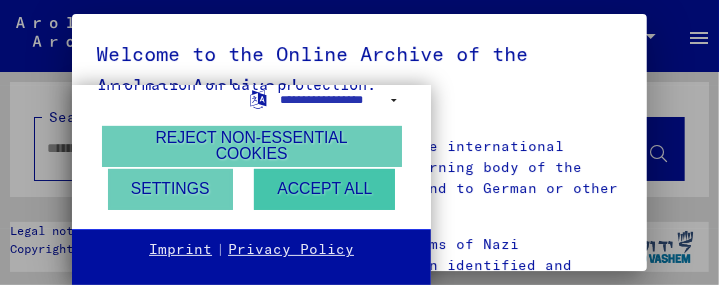 type on "****" 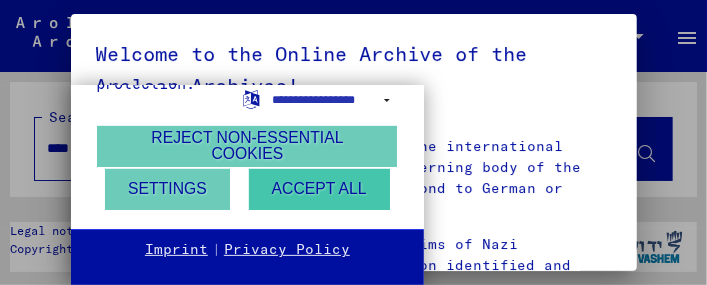 scroll, scrollTop: 691, scrollLeft: 0, axis: vertical 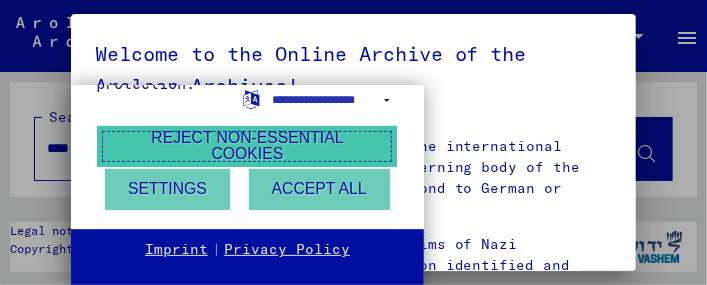 click on "Reject non-essential cookies" at bounding box center [247, 146] 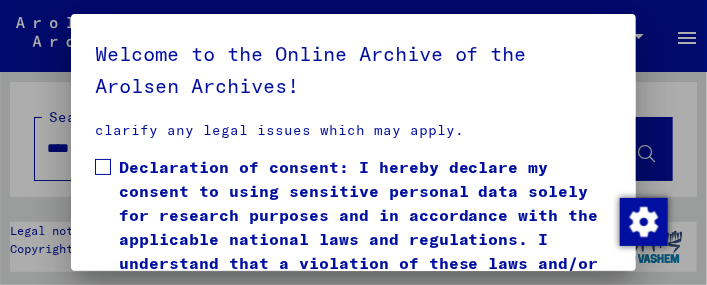 scroll, scrollTop: 583, scrollLeft: 0, axis: vertical 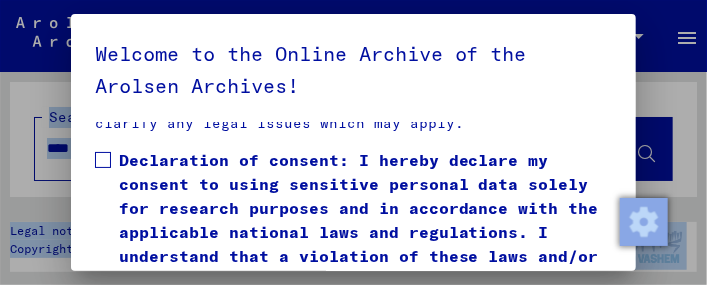drag, startPoint x: 700, startPoint y: 158, endPoint x: 709, endPoint y: 209, distance: 51.78803 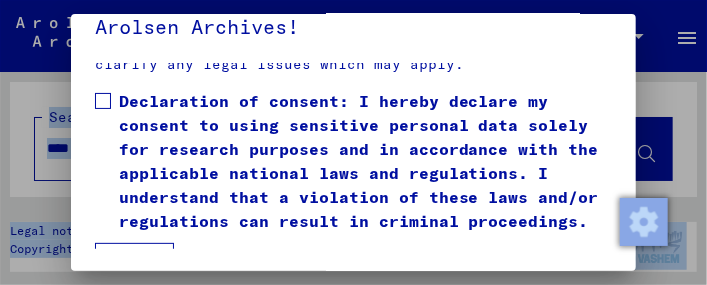 click on "I agree" at bounding box center (134, 267) 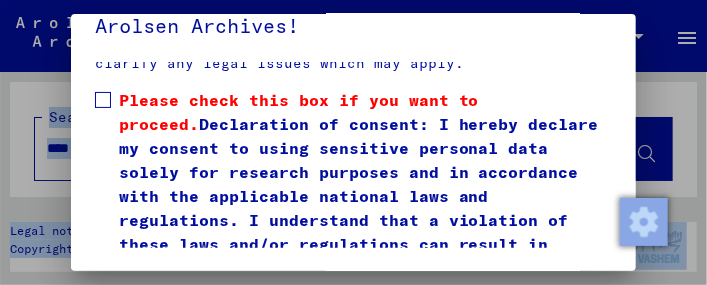 scroll, scrollTop: 607, scrollLeft: 0, axis: vertical 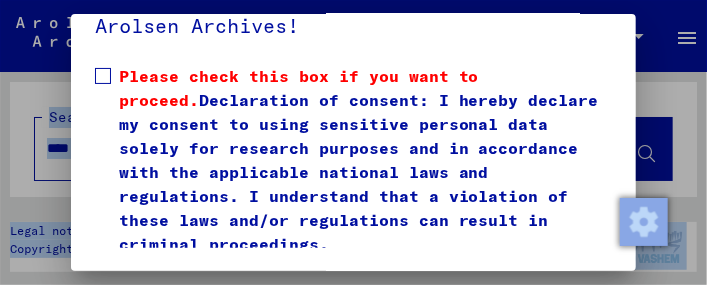 click on "I agree" at bounding box center [134, 290] 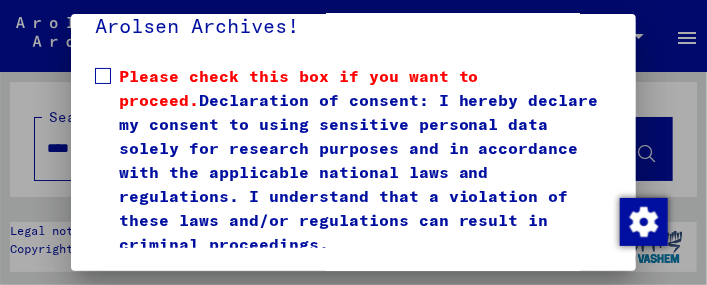 scroll, scrollTop: 0, scrollLeft: 0, axis: both 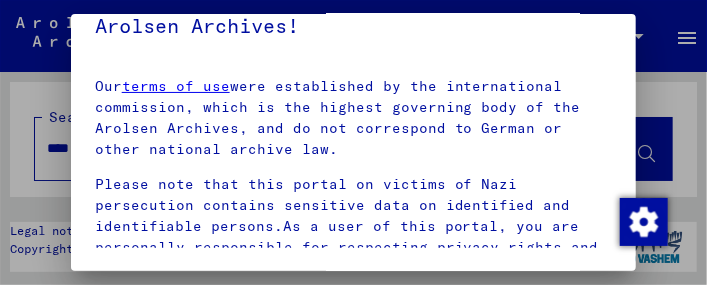click at bounding box center [353, 142] 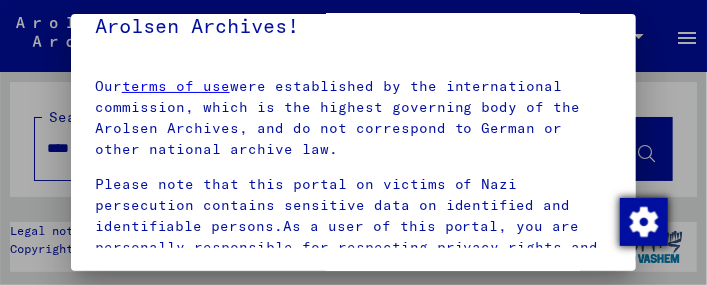 click at bounding box center (644, 222) 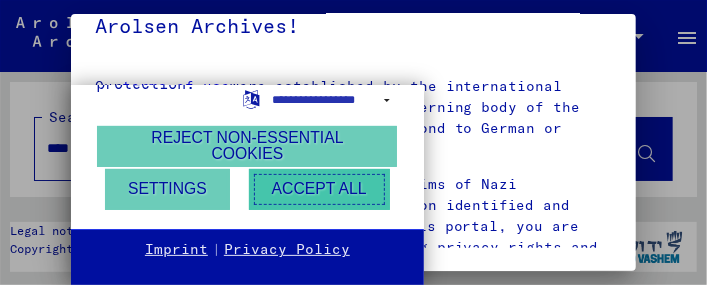 click on "Accept all" at bounding box center [319, 189] 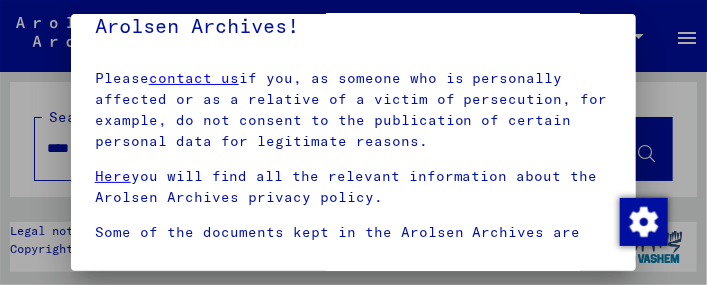 scroll, scrollTop: 344, scrollLeft: 0, axis: vertical 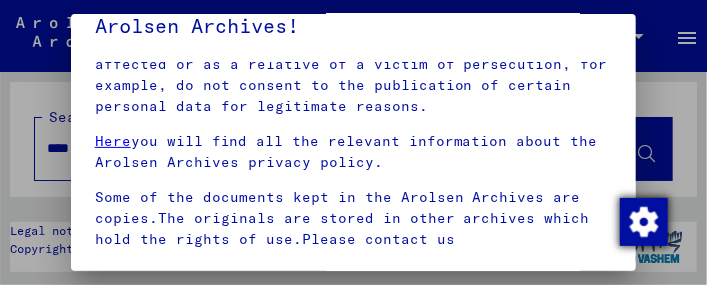 click at bounding box center (644, 222) 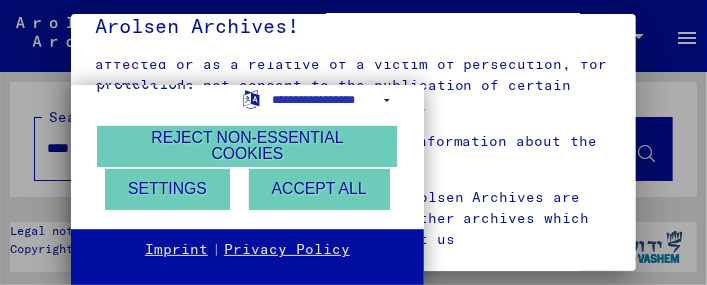 drag, startPoint x: 620, startPoint y: 165, endPoint x: 629, endPoint y: 179, distance: 16.643316 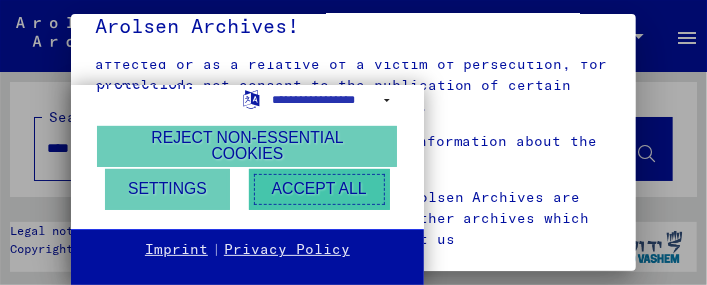 click on "Accept all" at bounding box center [319, 189] 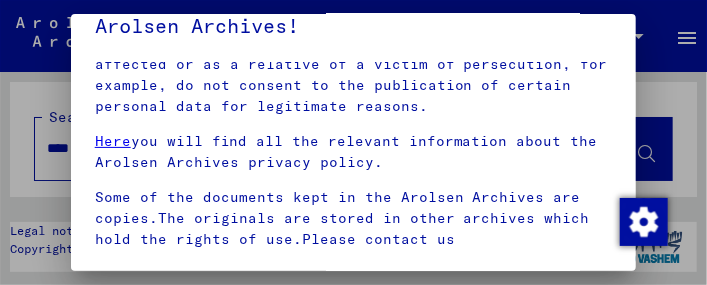 click at bounding box center [353, 142] 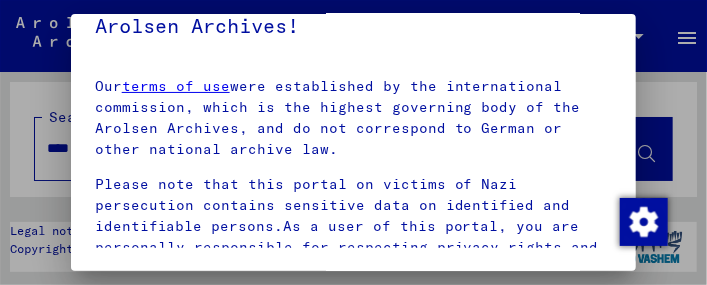 click at bounding box center (353, 142) 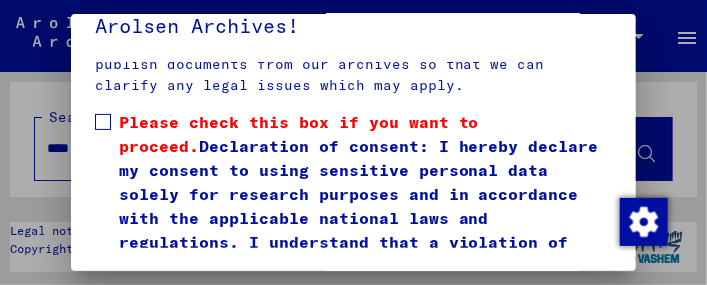 scroll, scrollTop: 562, scrollLeft: 0, axis: vertical 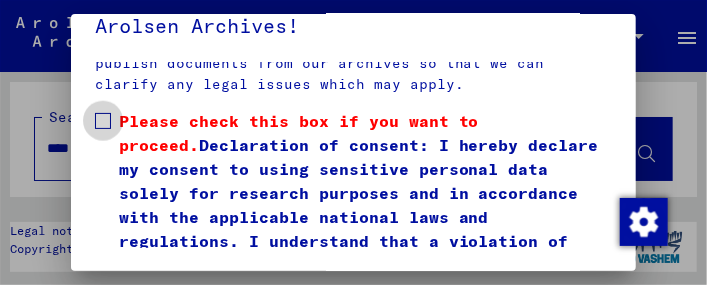 click at bounding box center (103, 121) 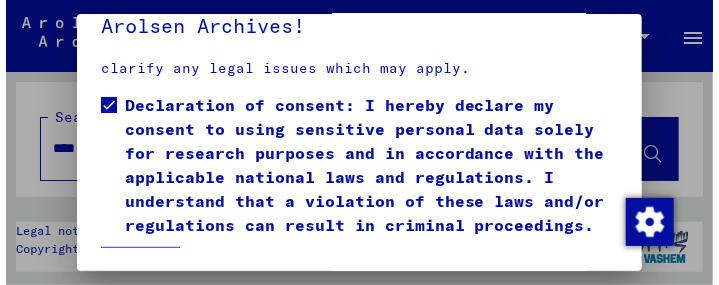 scroll, scrollTop: 581, scrollLeft: 0, axis: vertical 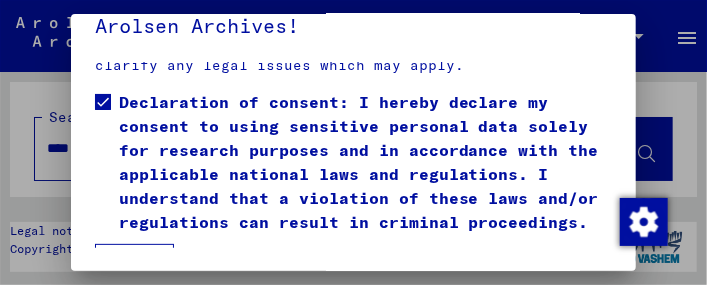 click on "I agree" at bounding box center (134, 268) 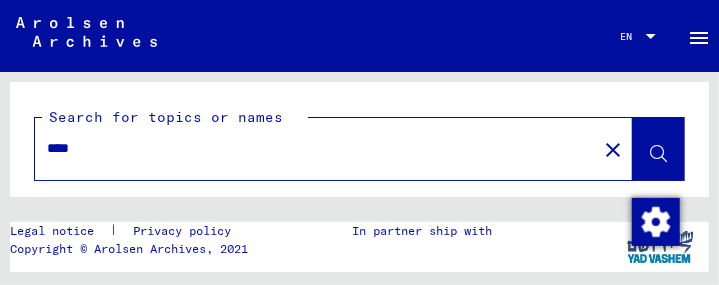drag, startPoint x: 59, startPoint y: 153, endPoint x: 36, endPoint y: 155, distance: 23.086792 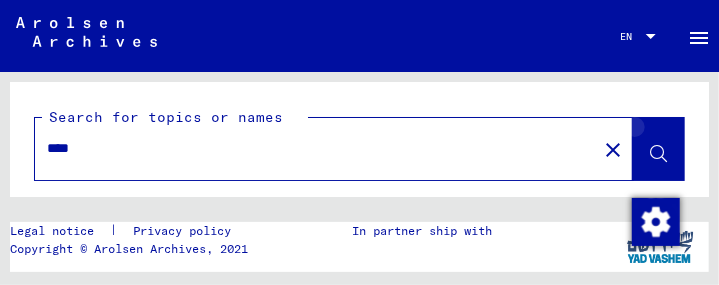 click 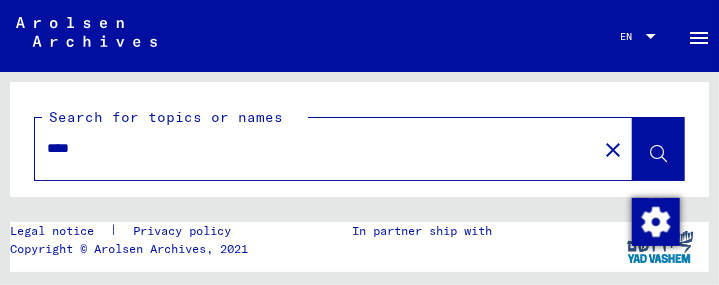 click 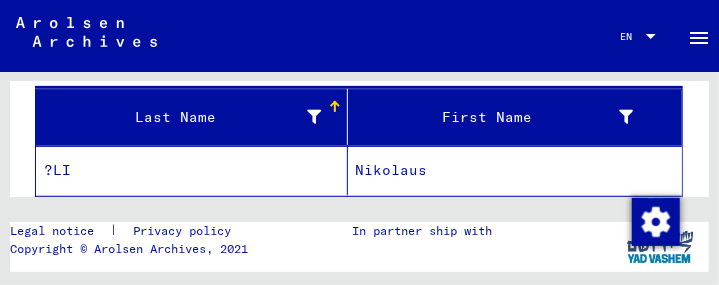 scroll, scrollTop: 279, scrollLeft: 0, axis: vertical 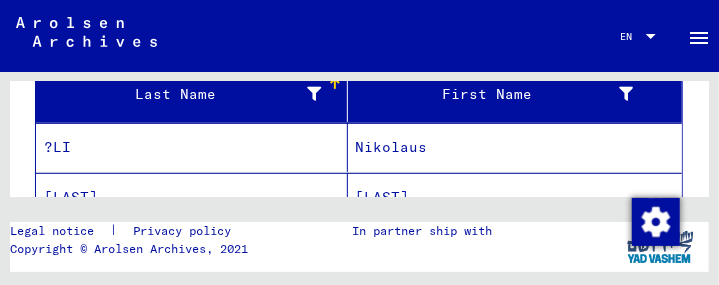 drag, startPoint x: 91, startPoint y: 143, endPoint x: 42, endPoint y: 148, distance: 49.25444 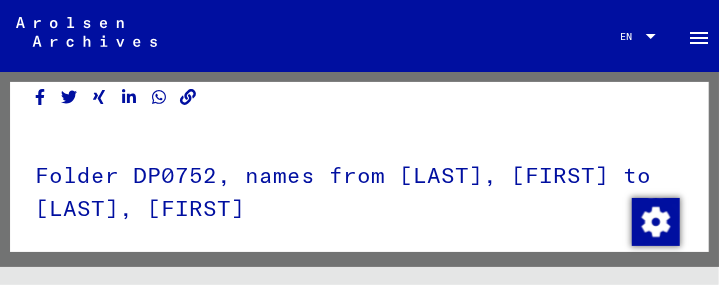 scroll, scrollTop: 0, scrollLeft: 0, axis: both 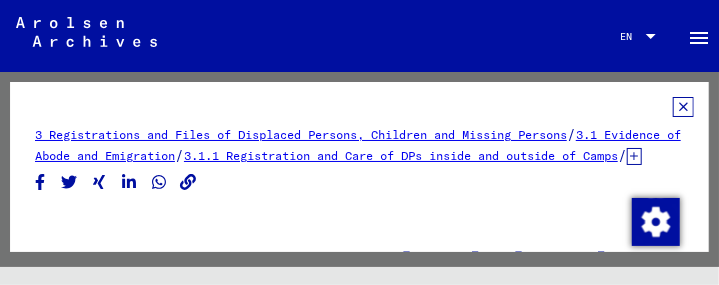 drag, startPoint x: 669, startPoint y: 105, endPoint x: 694, endPoint y: 100, distance: 25.495098 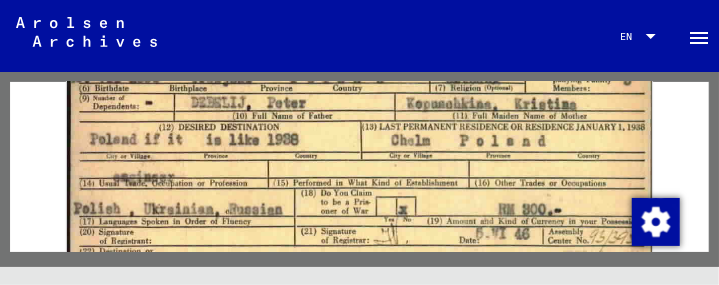 scroll, scrollTop: 0, scrollLeft: 0, axis: both 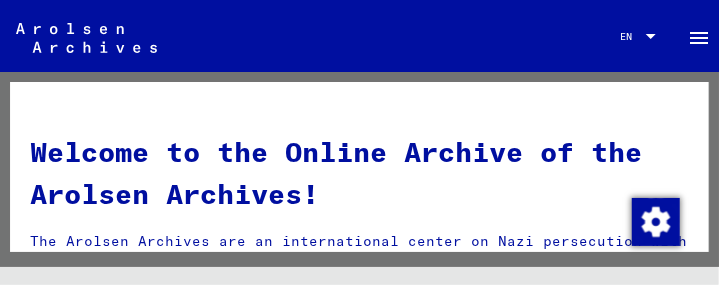 click on "menu" 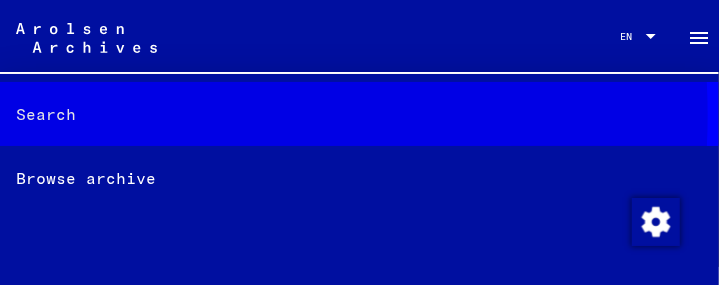 click on "Search" 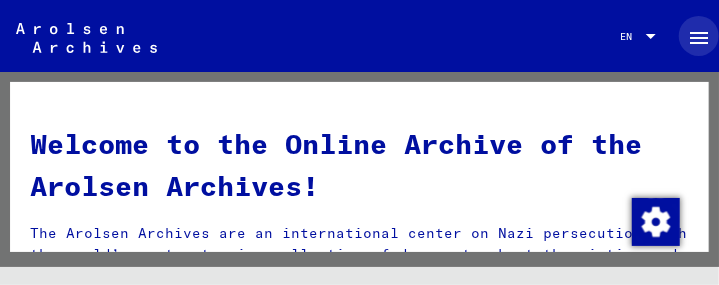 scroll, scrollTop: 0, scrollLeft: 0, axis: both 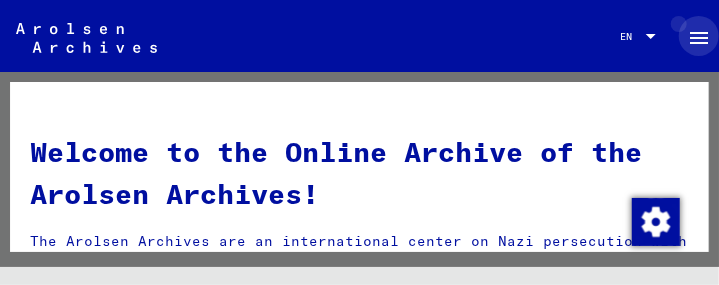 click on "menu" 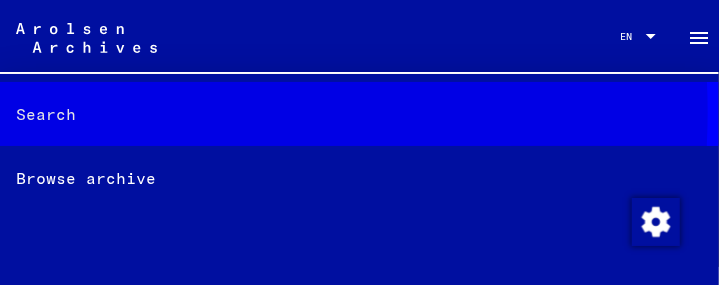 click on "Search" 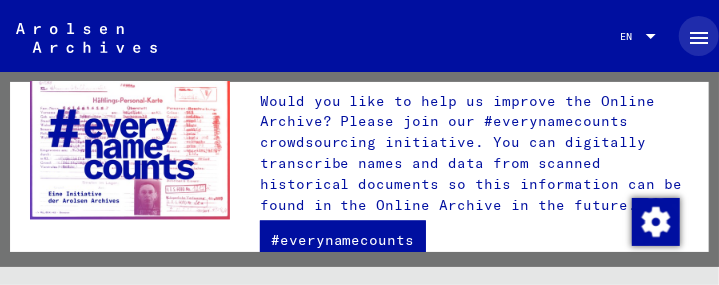 scroll, scrollTop: 1050, scrollLeft: 0, axis: vertical 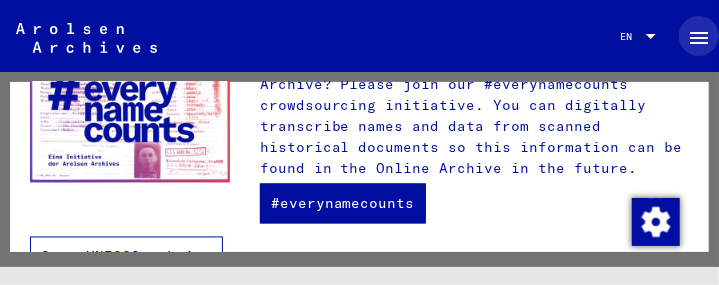 click on "Open UNESCO website" at bounding box center [126, 257] 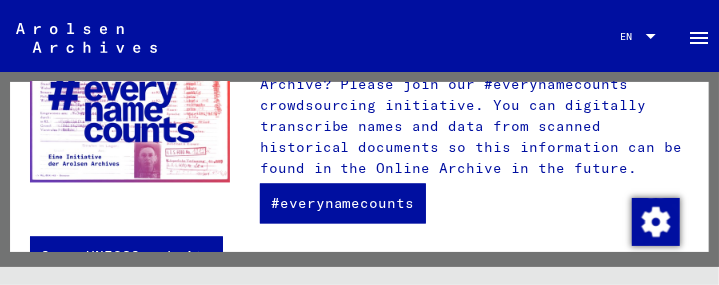 click at bounding box center [651, 36] 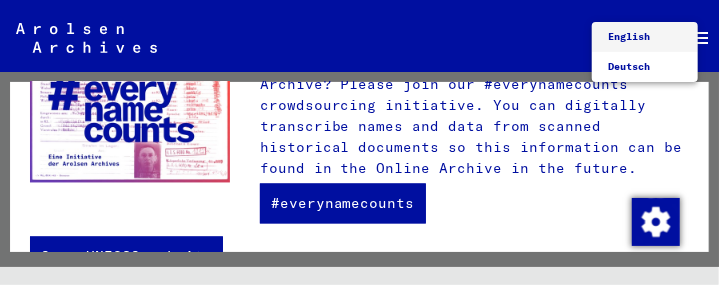 click on "English" at bounding box center (629, 36) 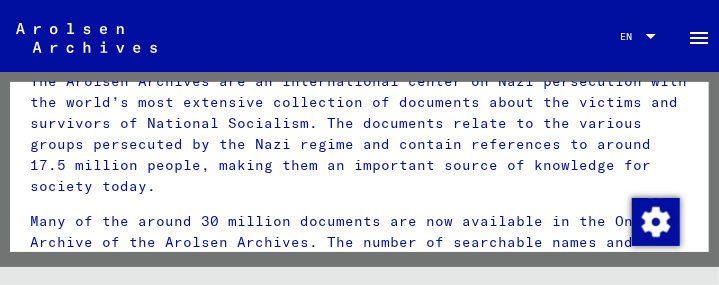 scroll, scrollTop: 0, scrollLeft: 0, axis: both 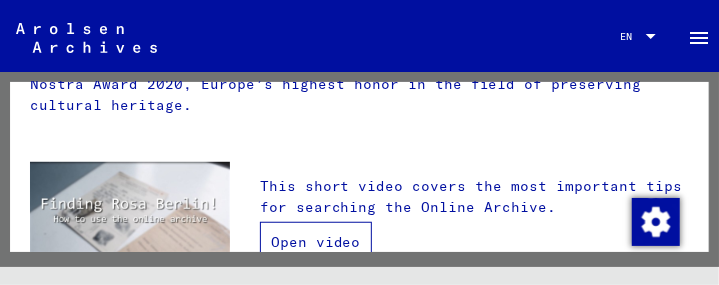 click on "Open video" at bounding box center [316, 242] 